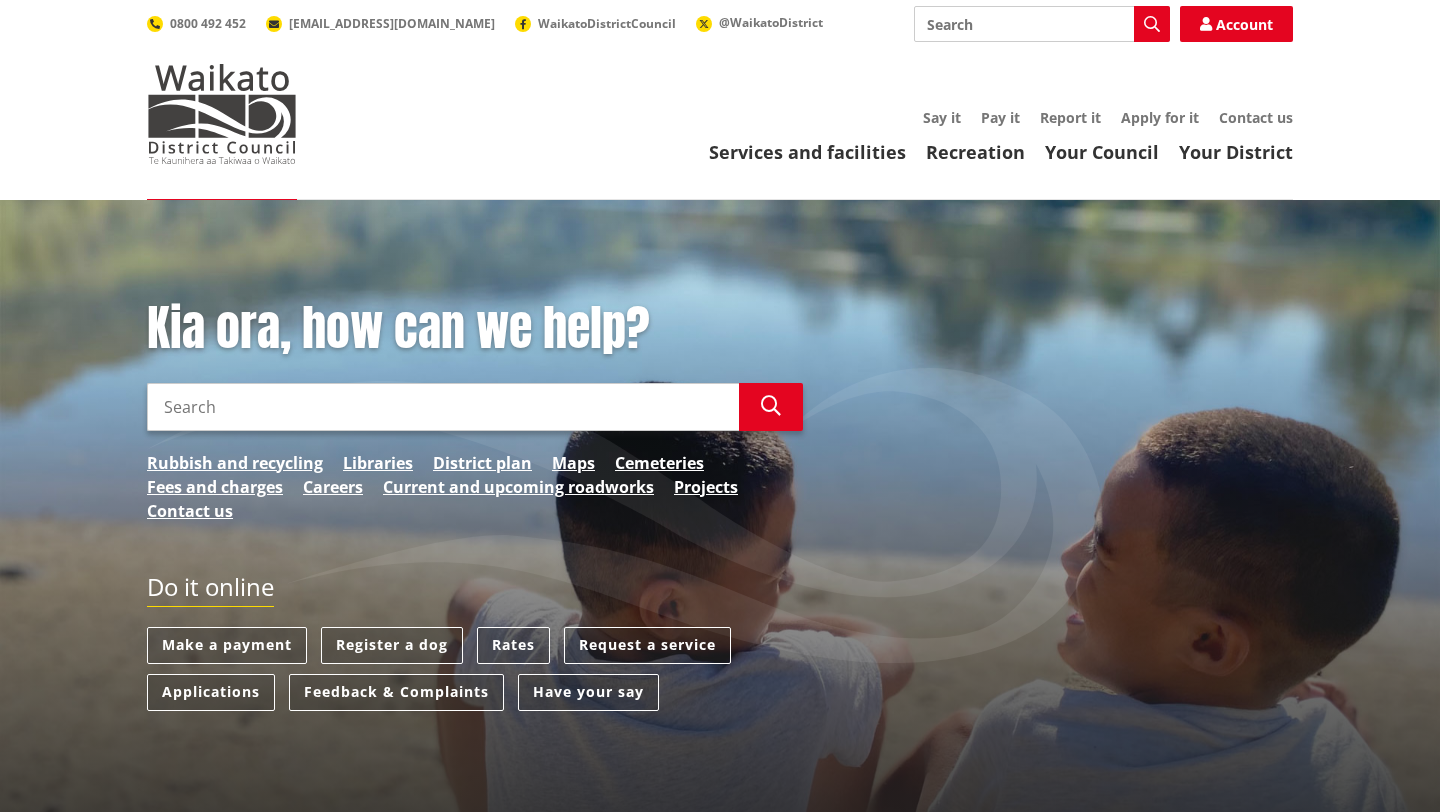 scroll, scrollTop: 0, scrollLeft: 0, axis: both 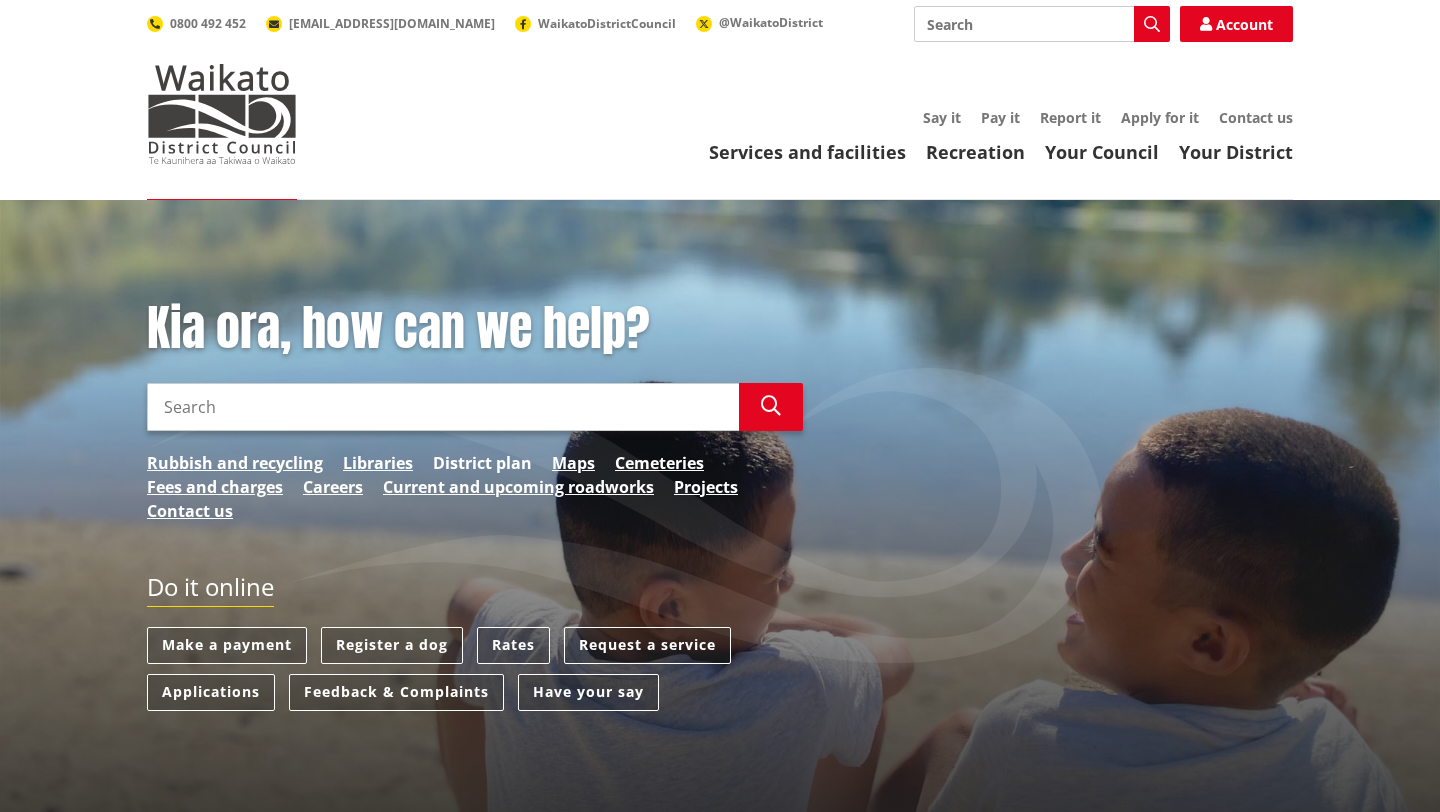 click on "District plan" at bounding box center [482, 463] 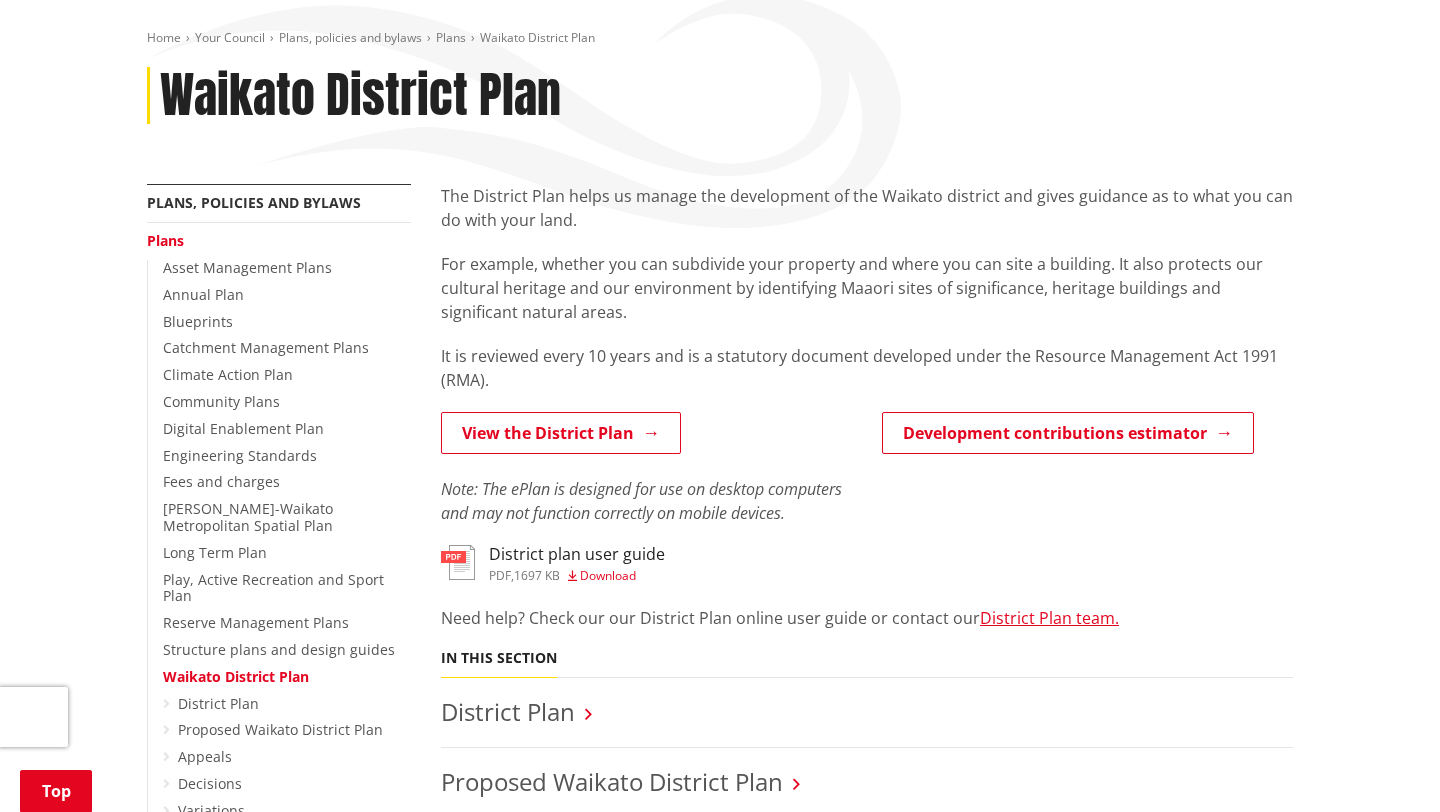 scroll, scrollTop: 221, scrollLeft: 0, axis: vertical 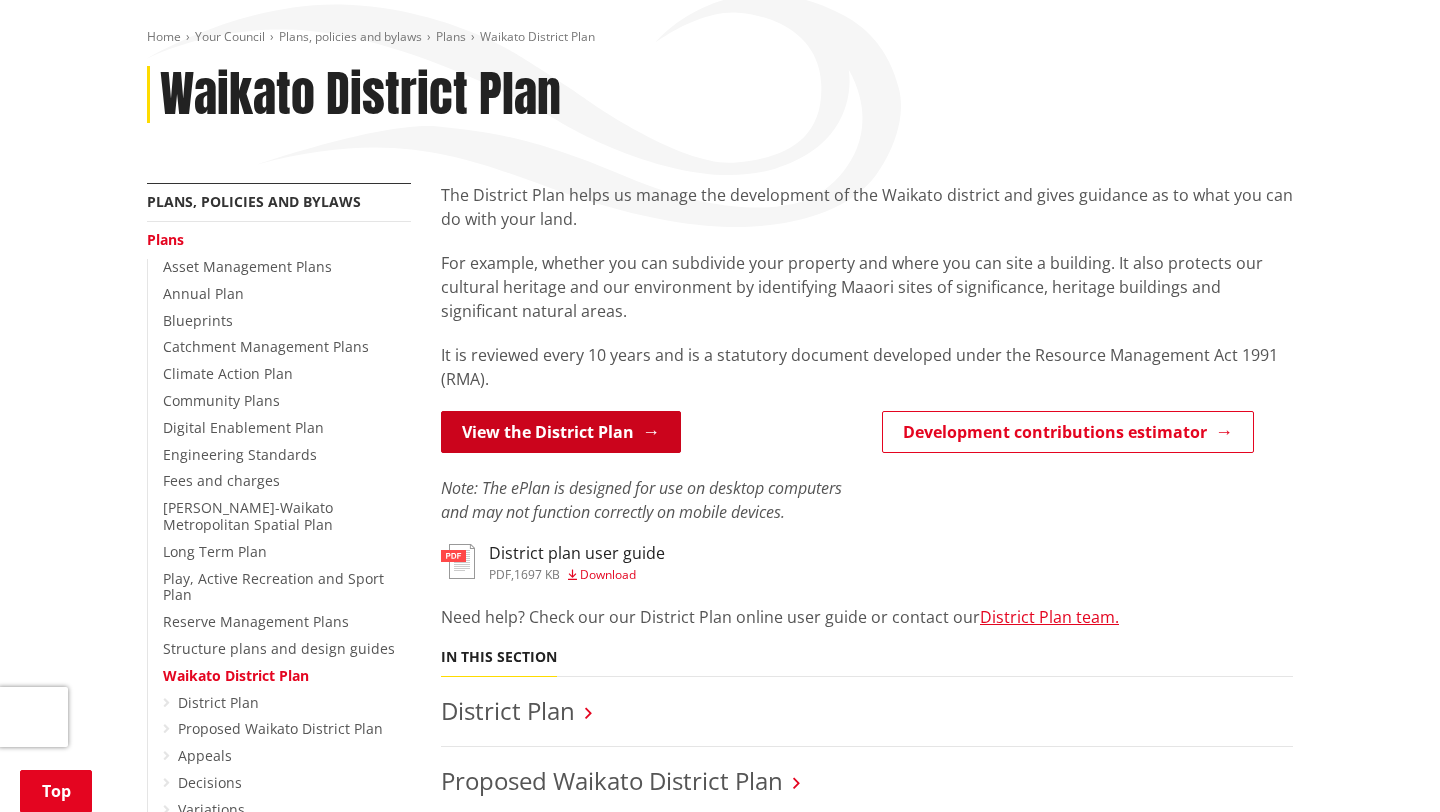 click on "View the District Plan" at bounding box center [561, 432] 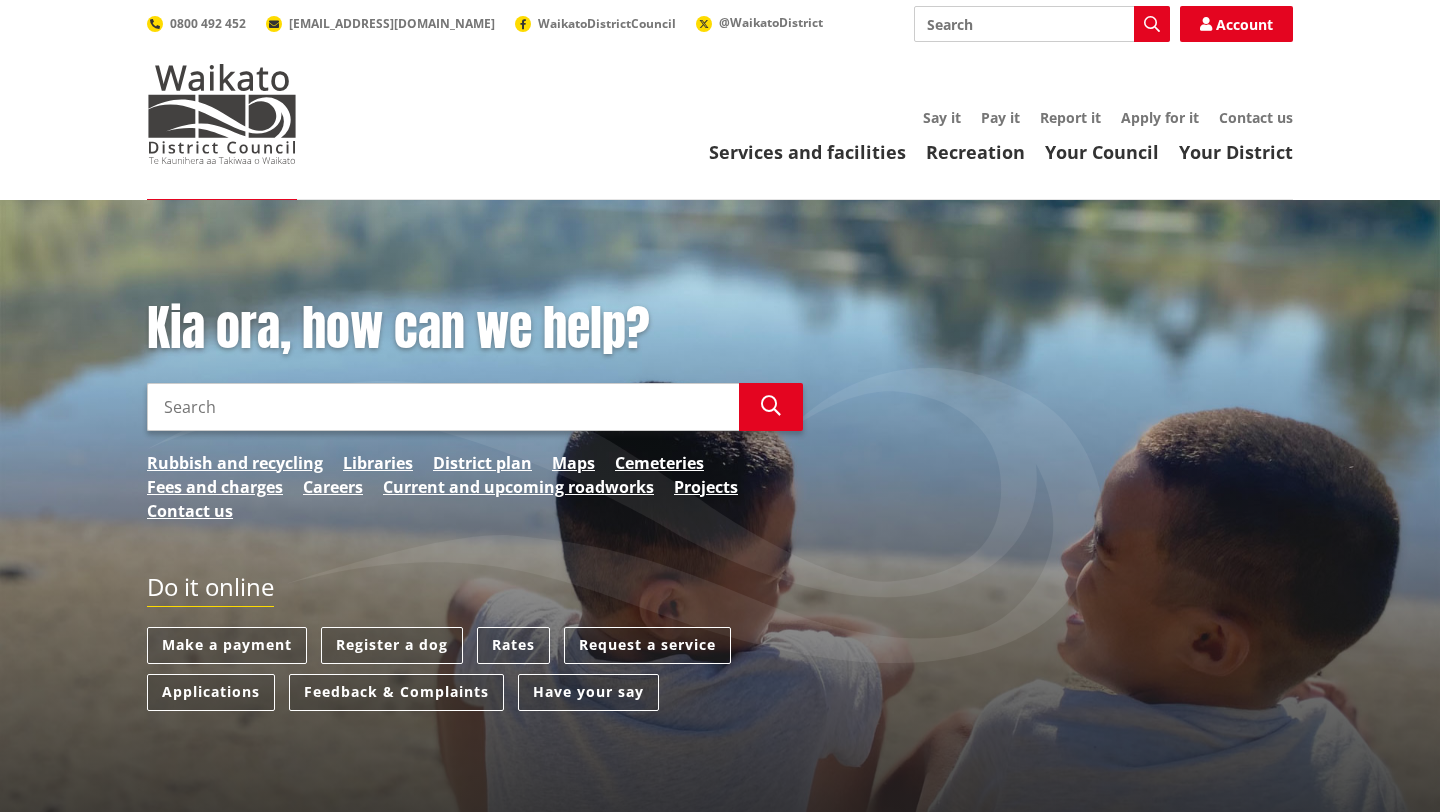 scroll, scrollTop: 0, scrollLeft: 0, axis: both 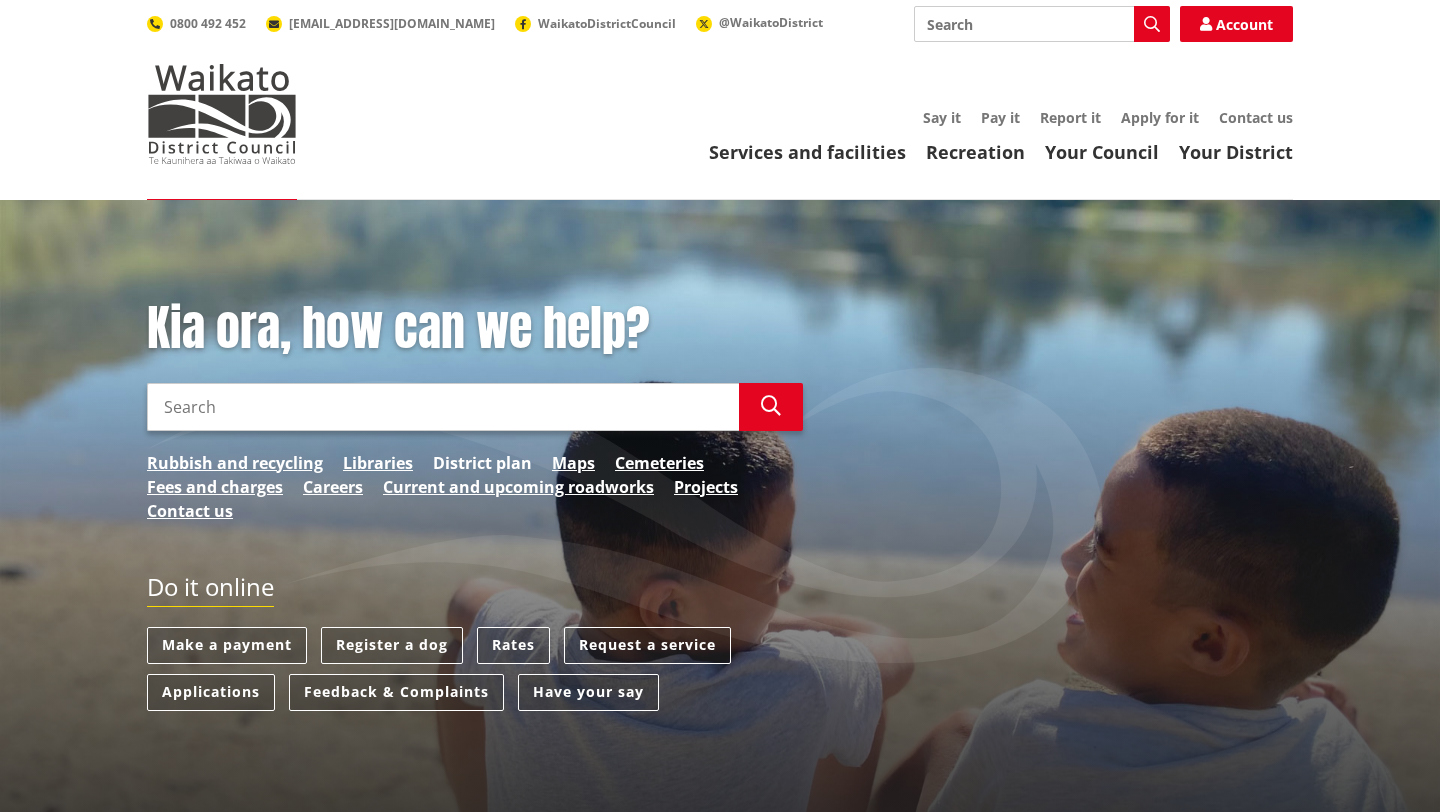 click on "District plan" at bounding box center (482, 463) 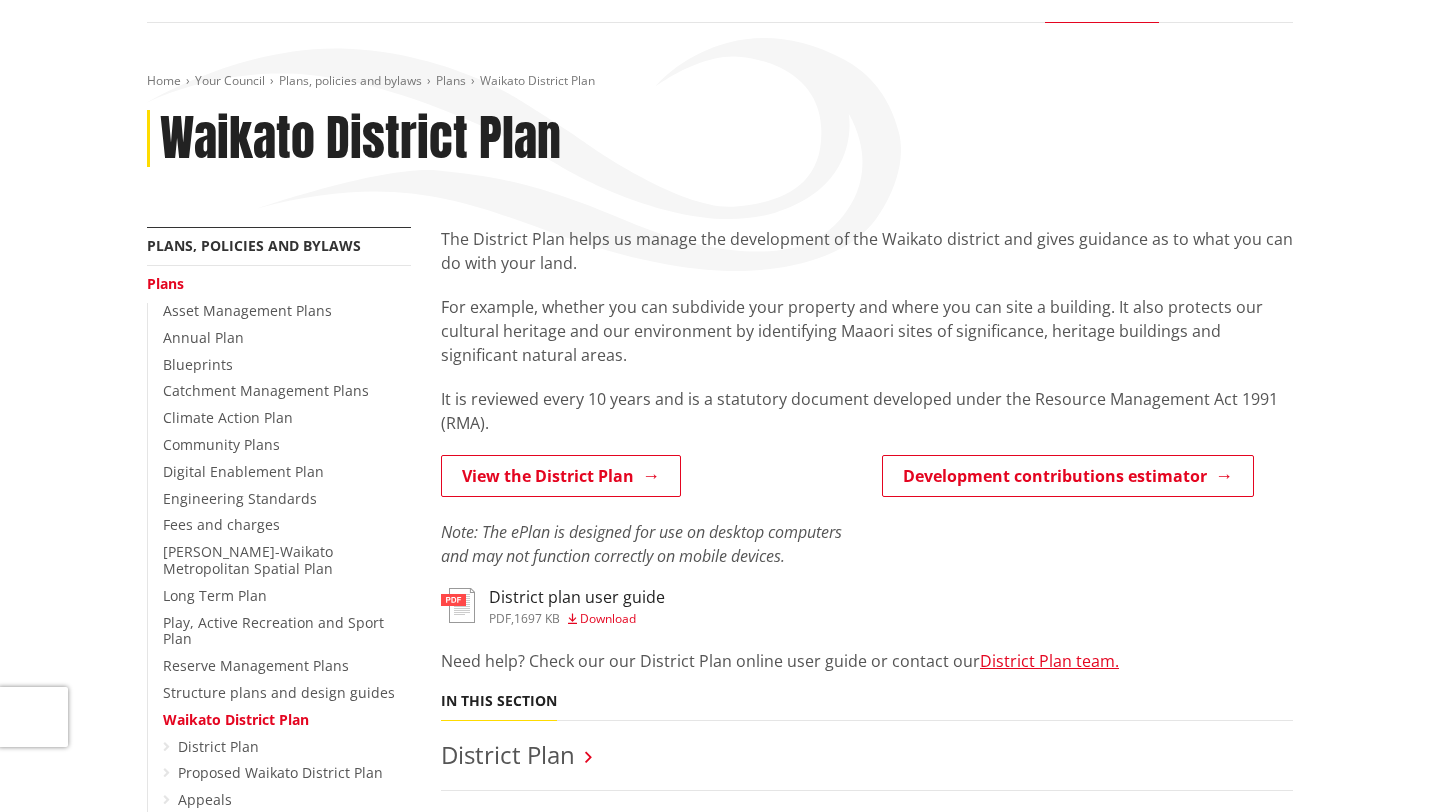 scroll, scrollTop: 189, scrollLeft: 0, axis: vertical 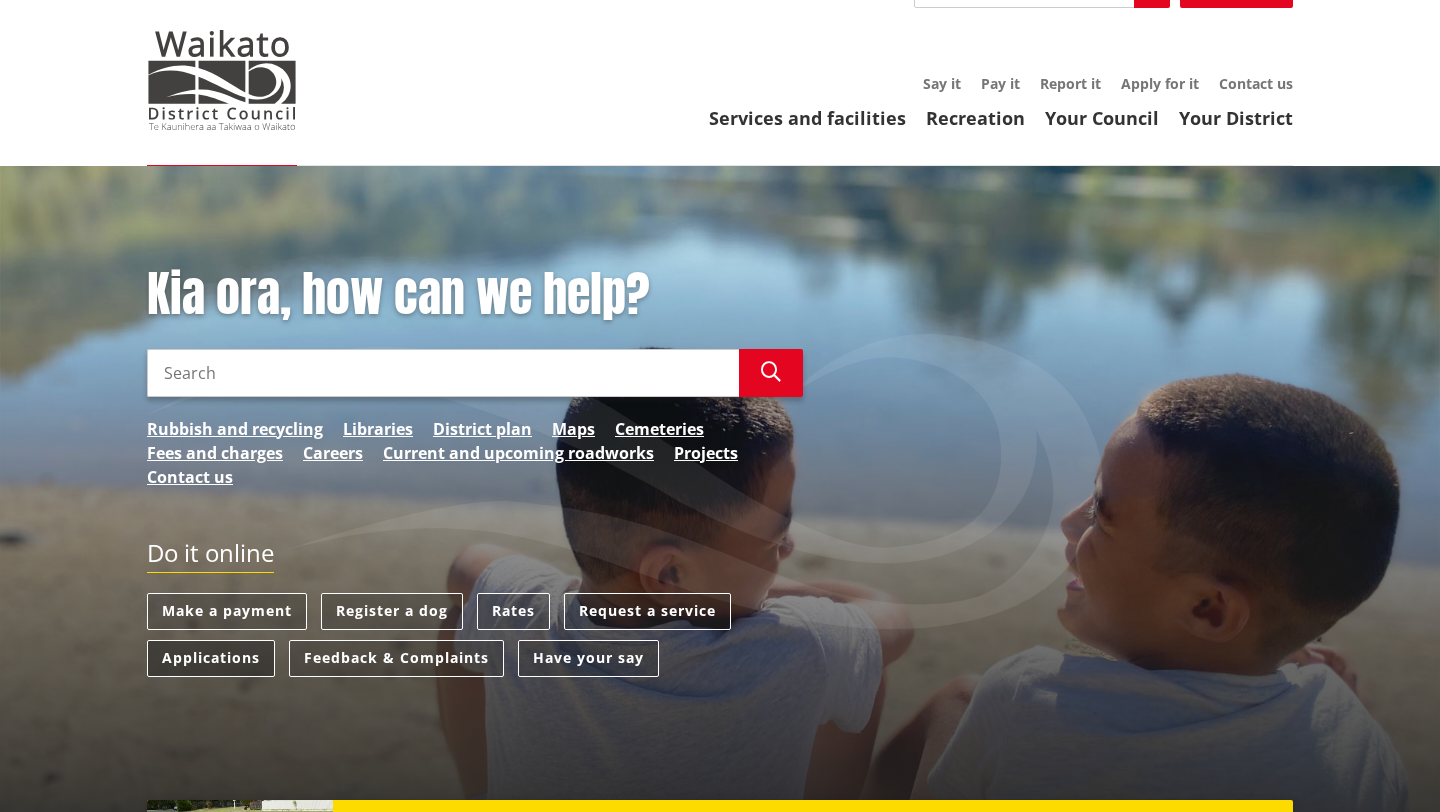 click on "Applications" at bounding box center [211, 658] 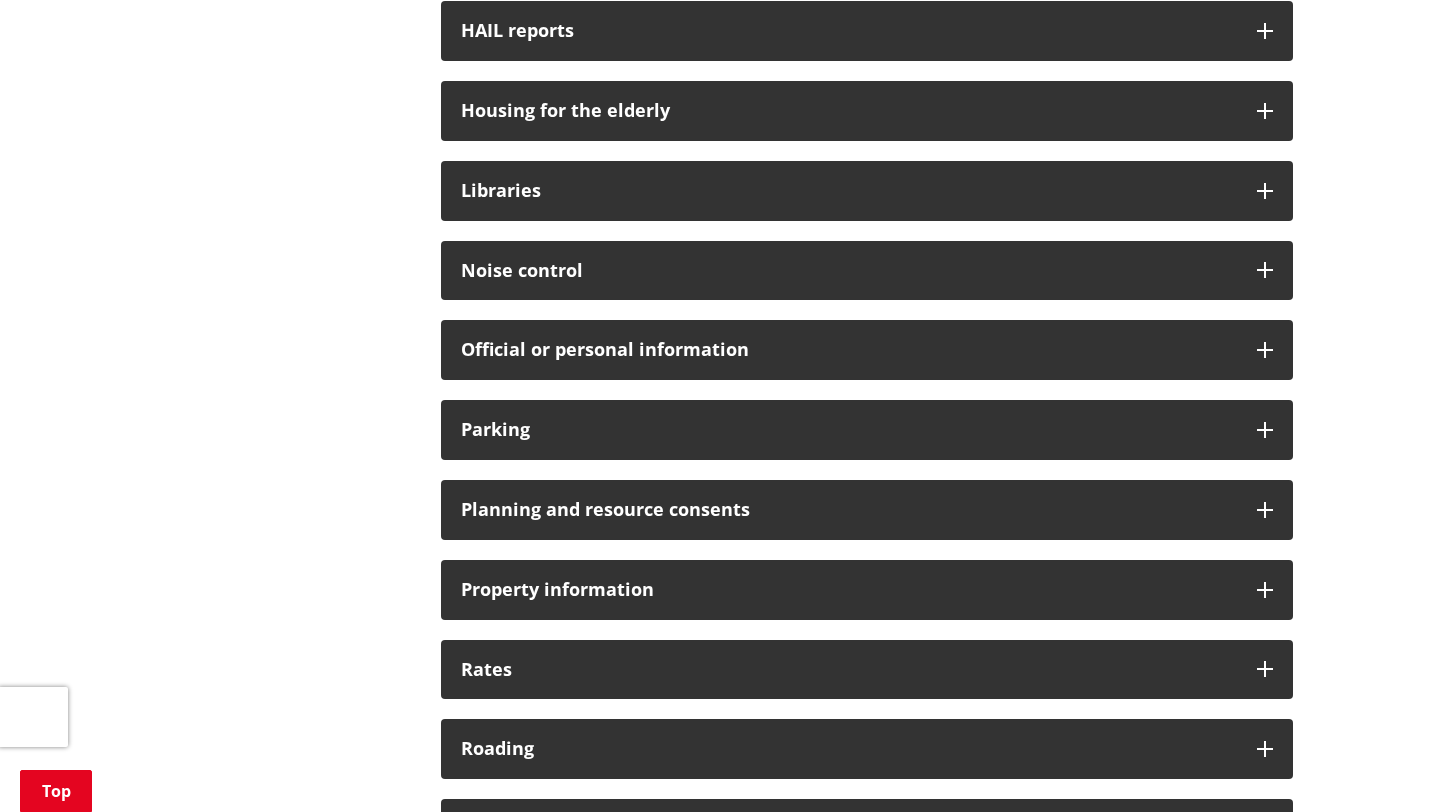 scroll, scrollTop: 1216, scrollLeft: 0, axis: vertical 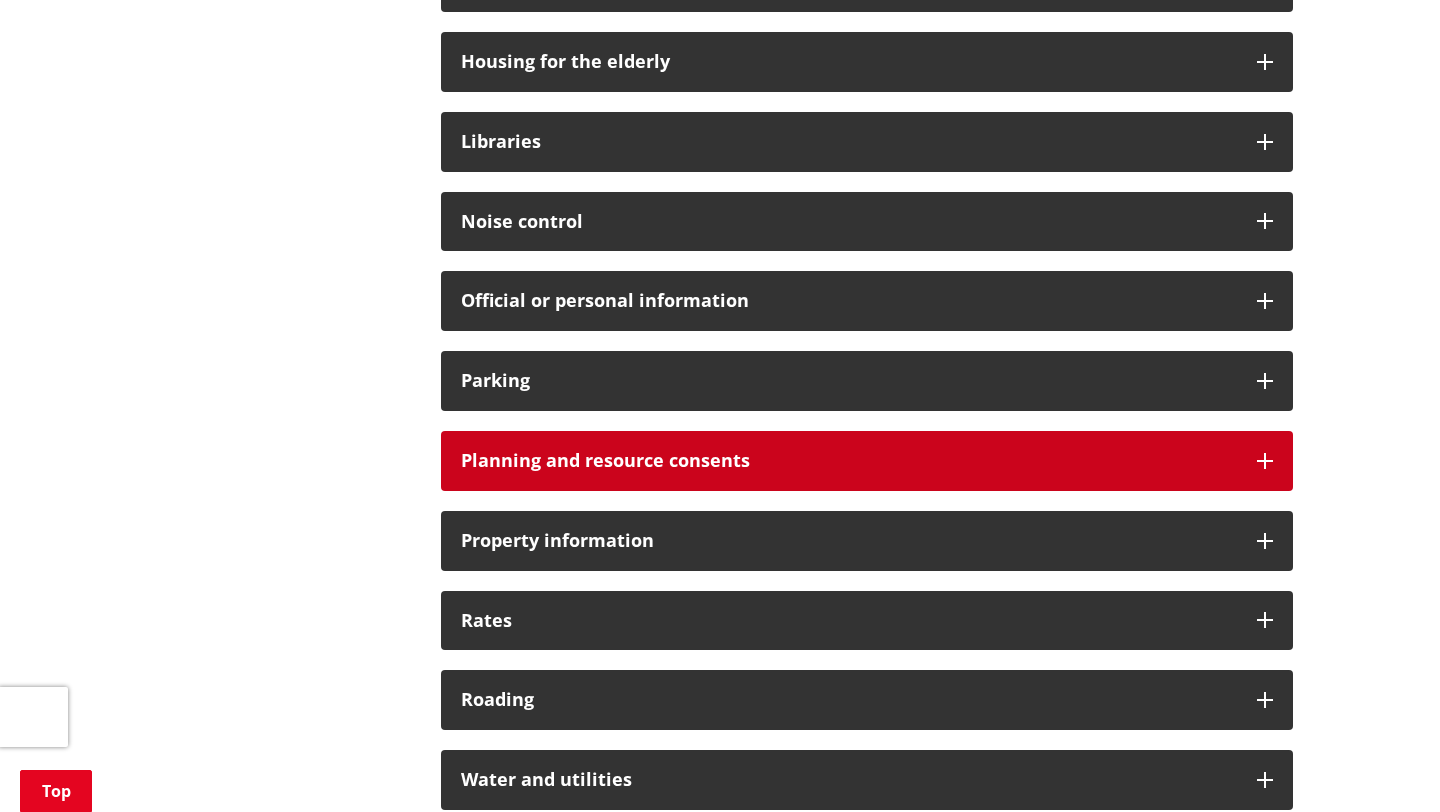 click on "Planning and resource consents" at bounding box center (867, 461) 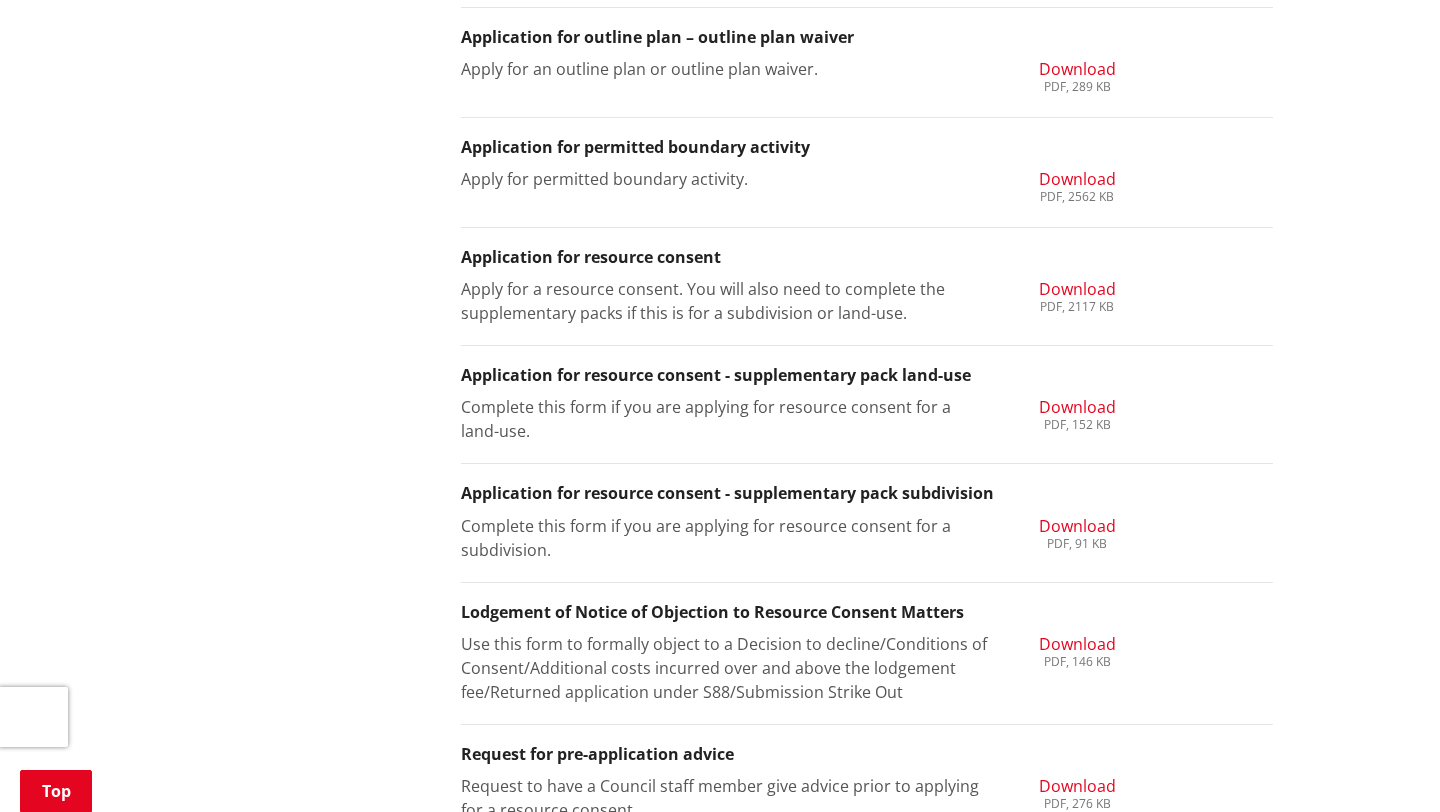 scroll, scrollTop: 2323, scrollLeft: 0, axis: vertical 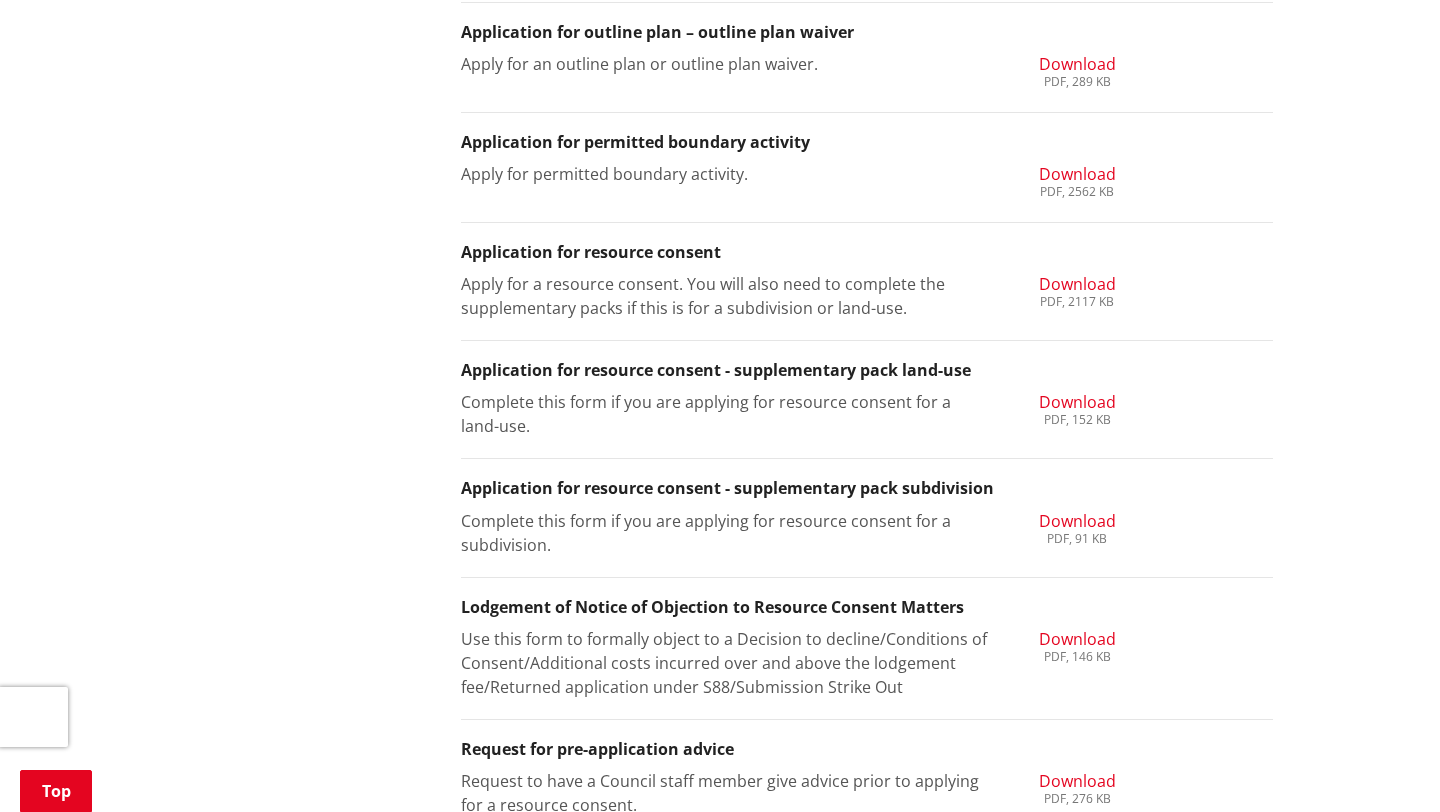 click on "Download" at bounding box center (1077, 402) 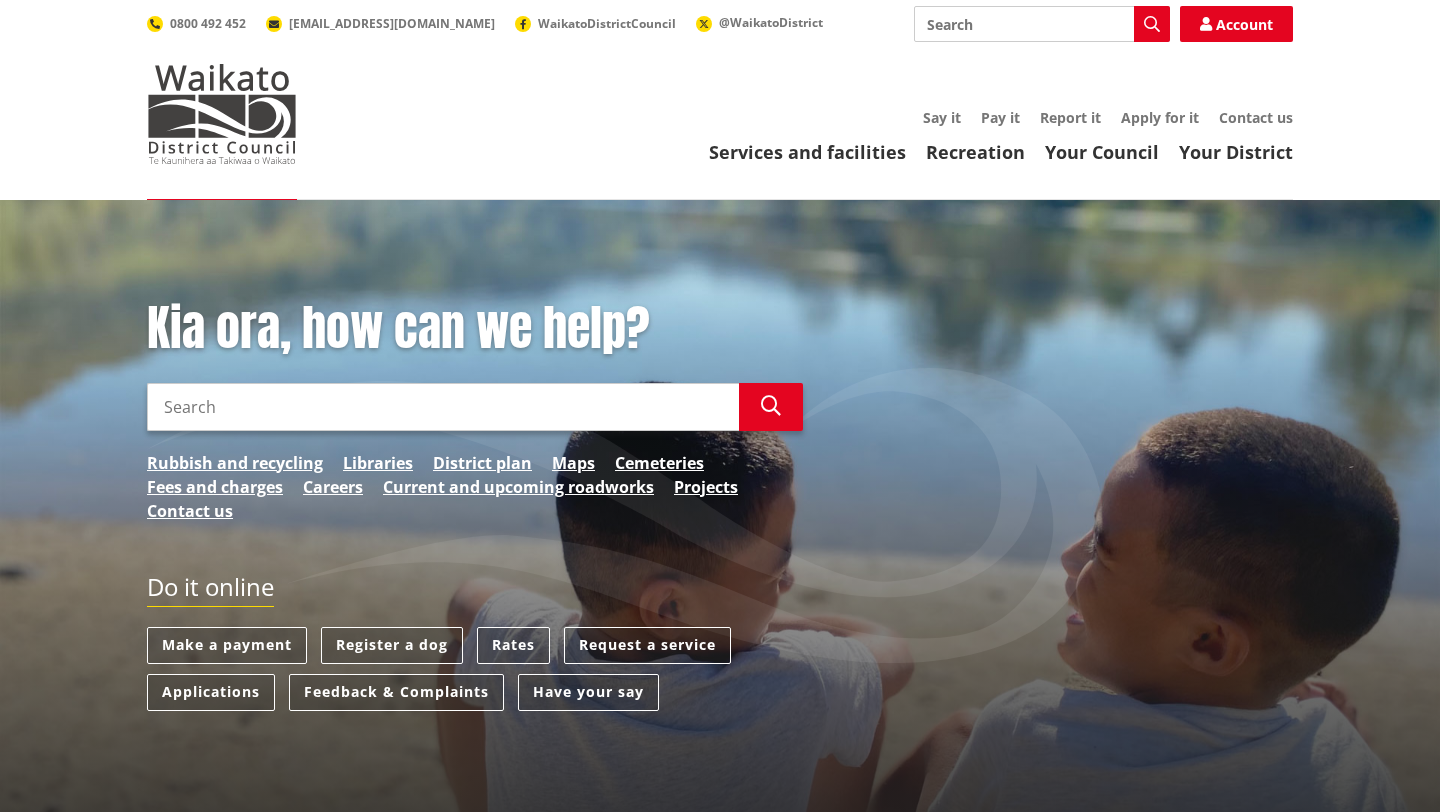 scroll, scrollTop: 0, scrollLeft: 0, axis: both 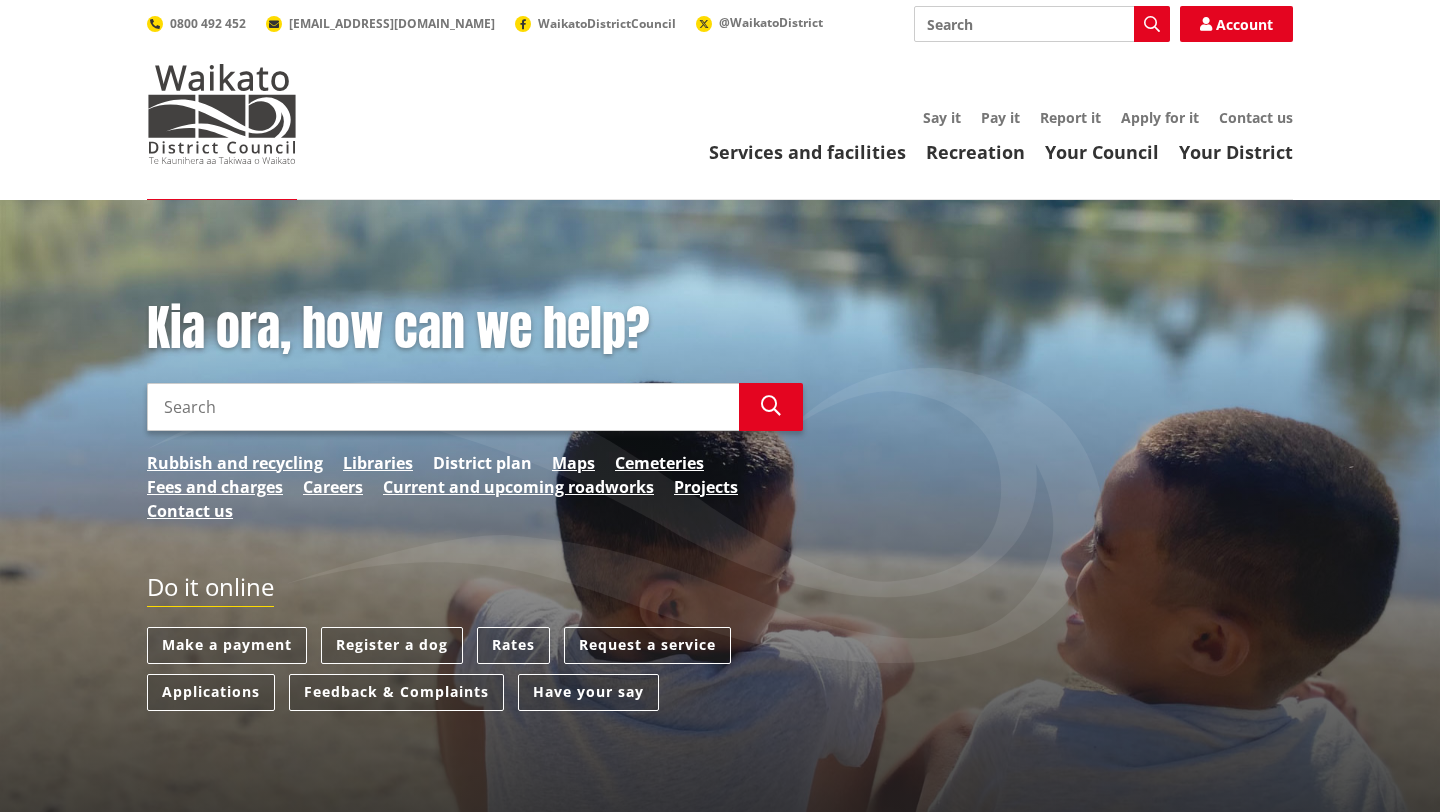 click on "District plan" at bounding box center (482, 463) 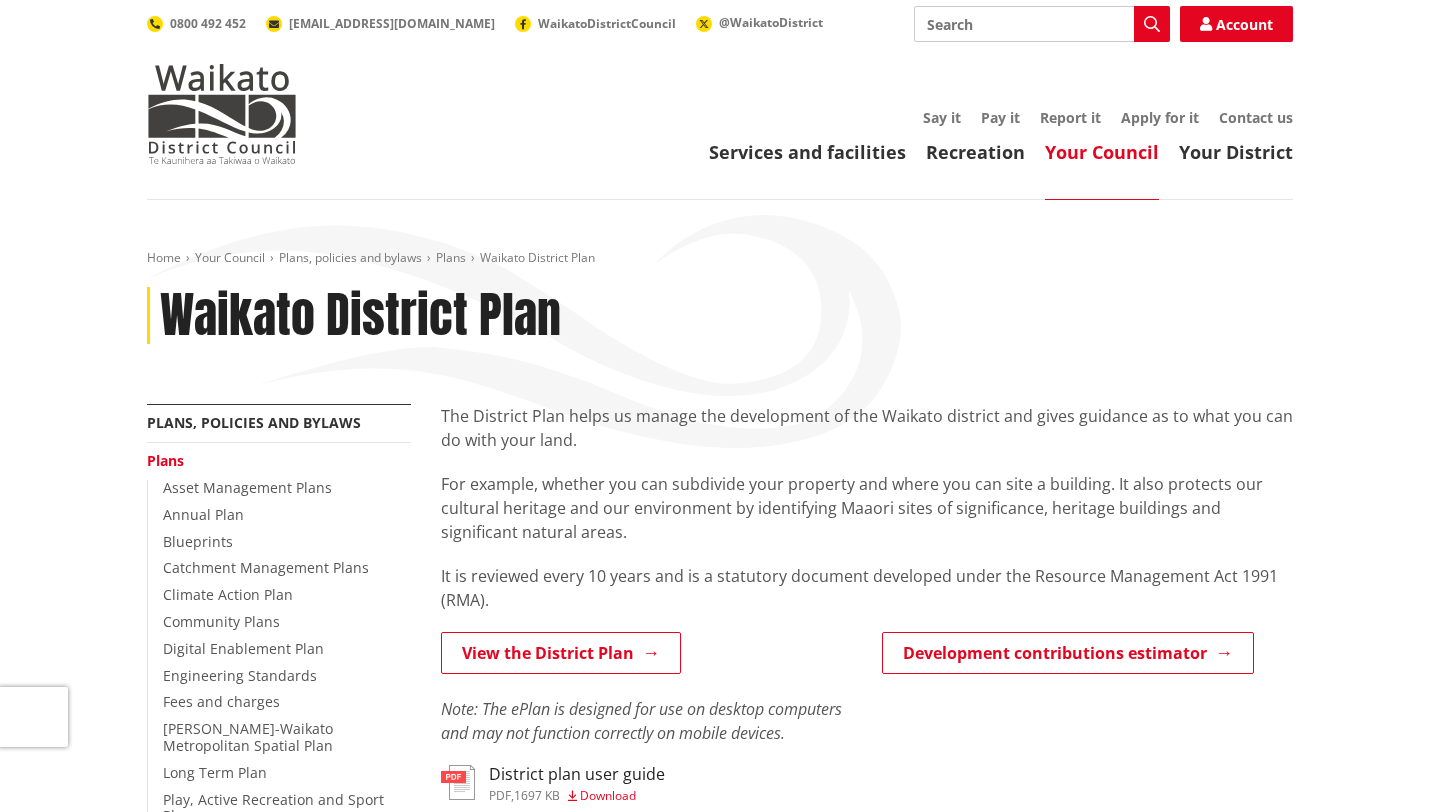 scroll, scrollTop: 0, scrollLeft: 0, axis: both 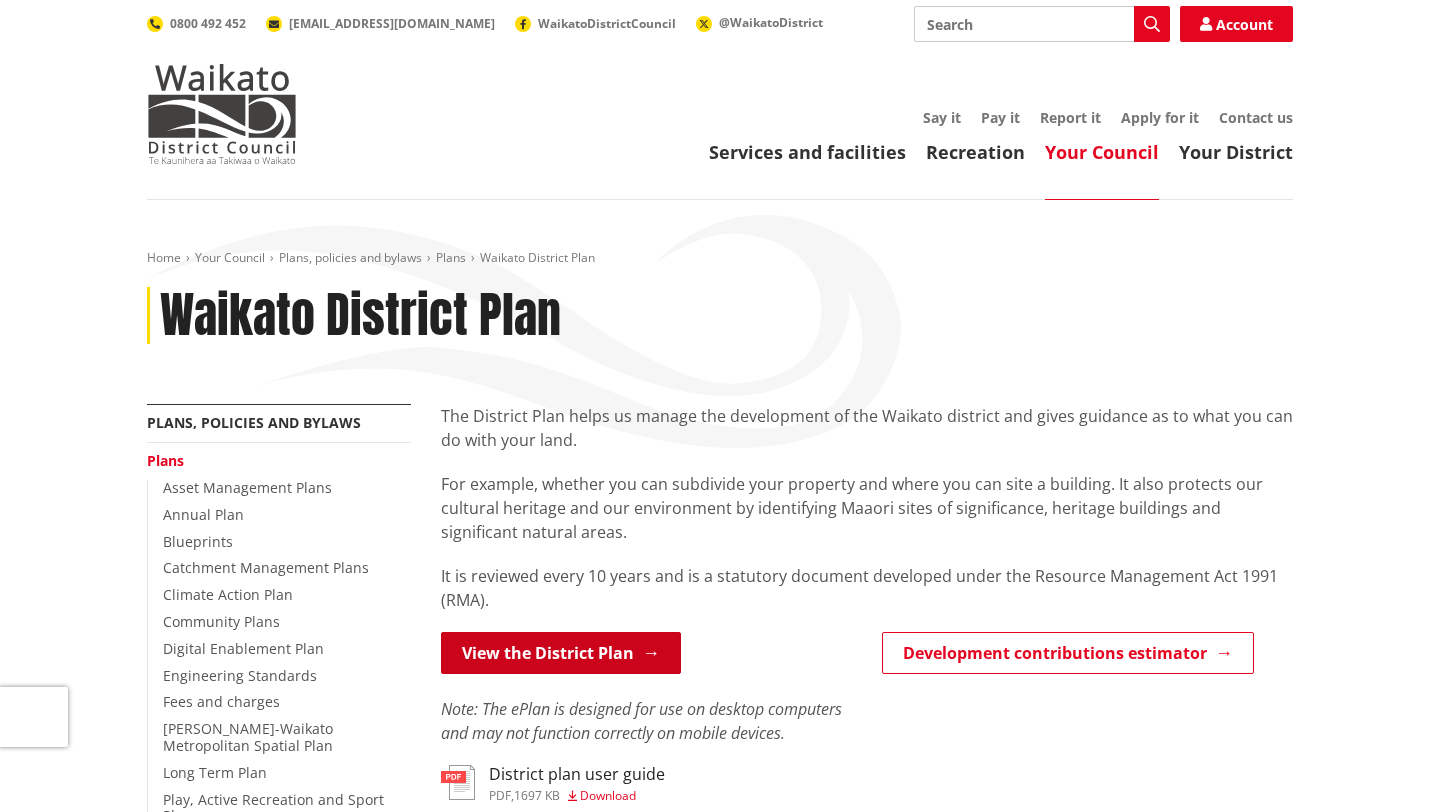 click on "View the District Plan" at bounding box center (561, 653) 